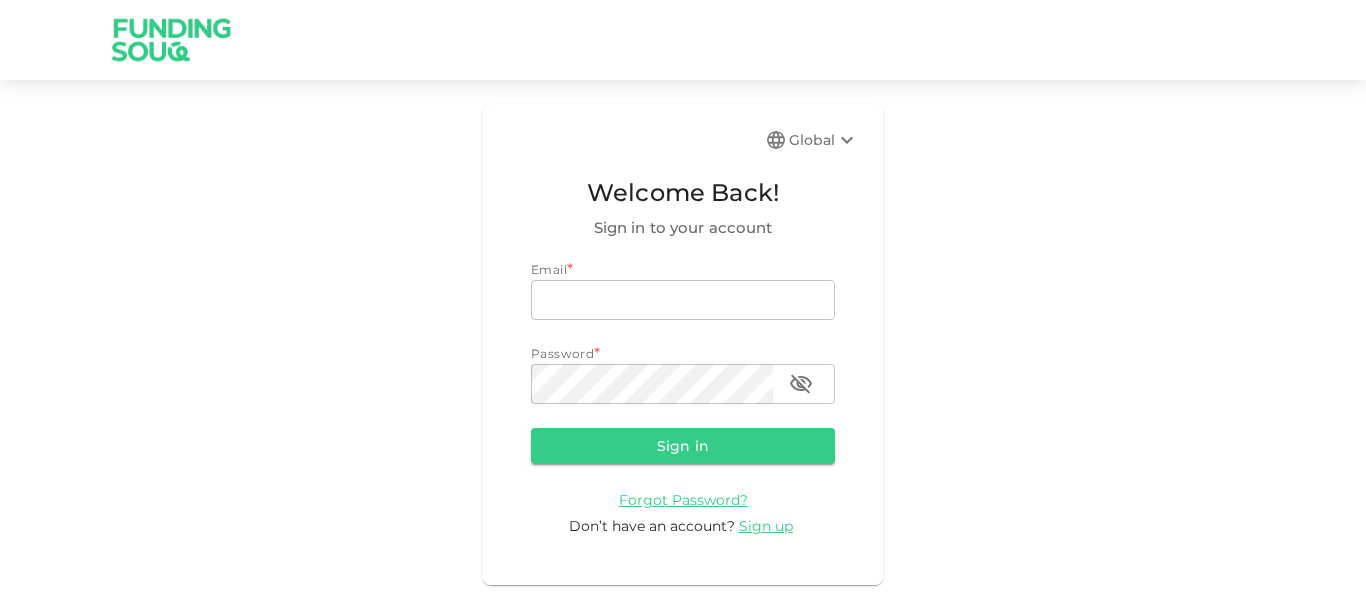 scroll, scrollTop: 0, scrollLeft: 0, axis: both 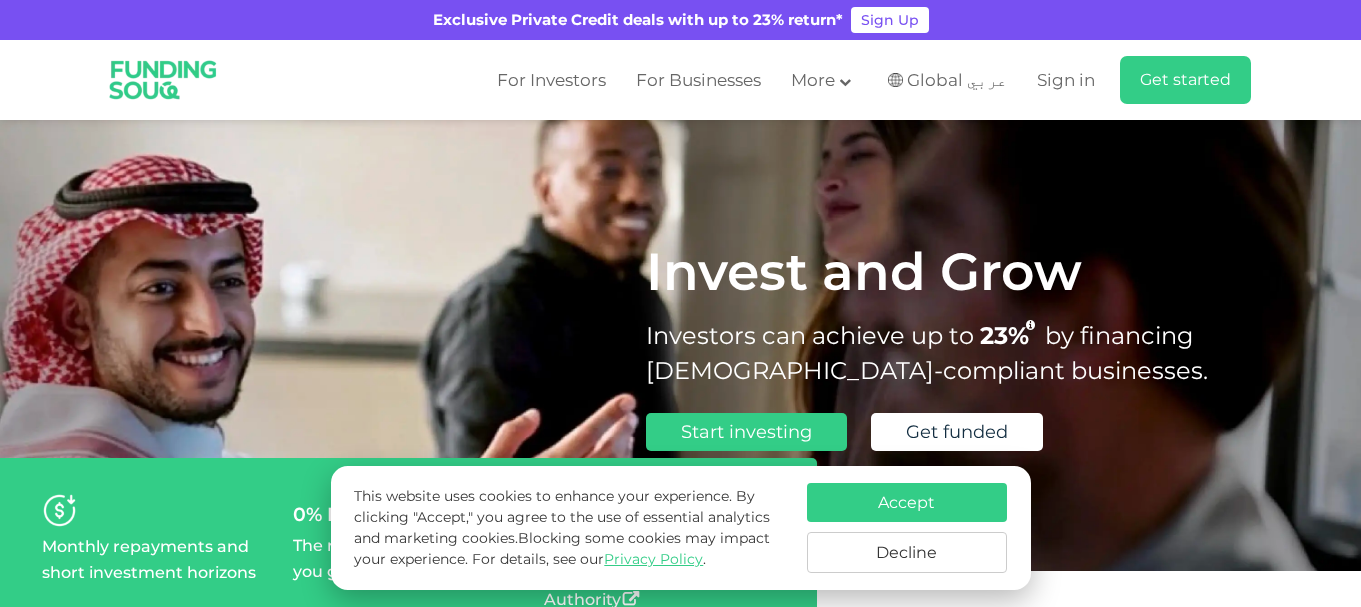 click on "Decline" at bounding box center [907, 552] 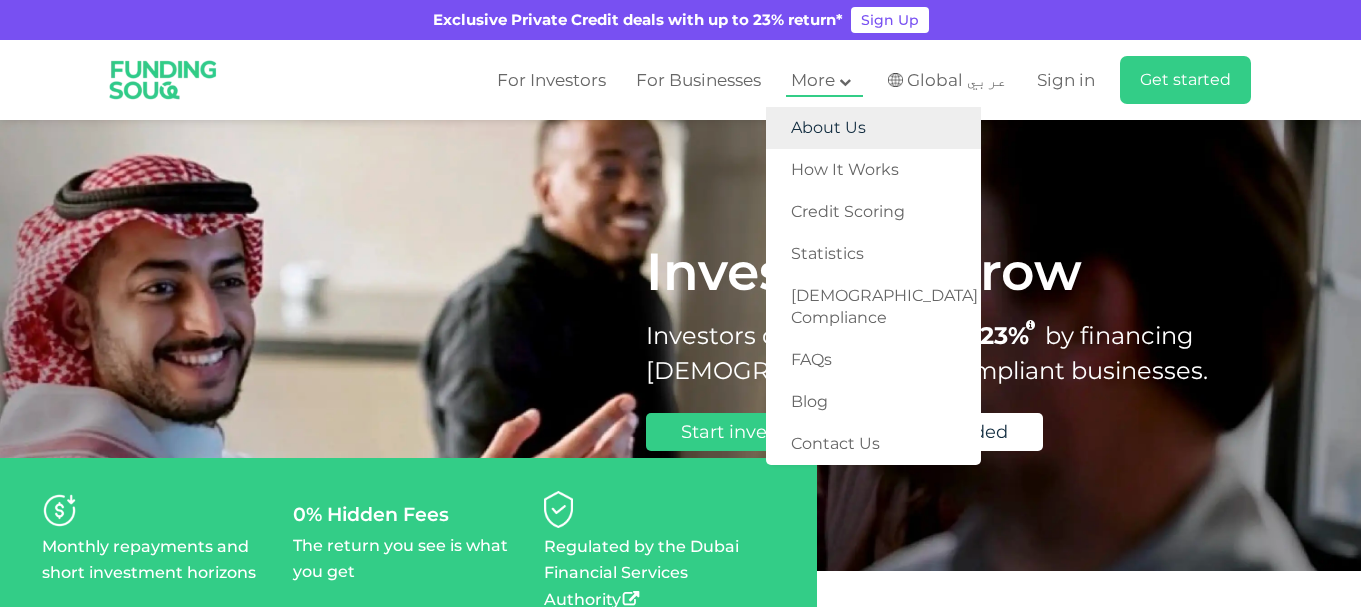 click on "About Us" at bounding box center (873, 128) 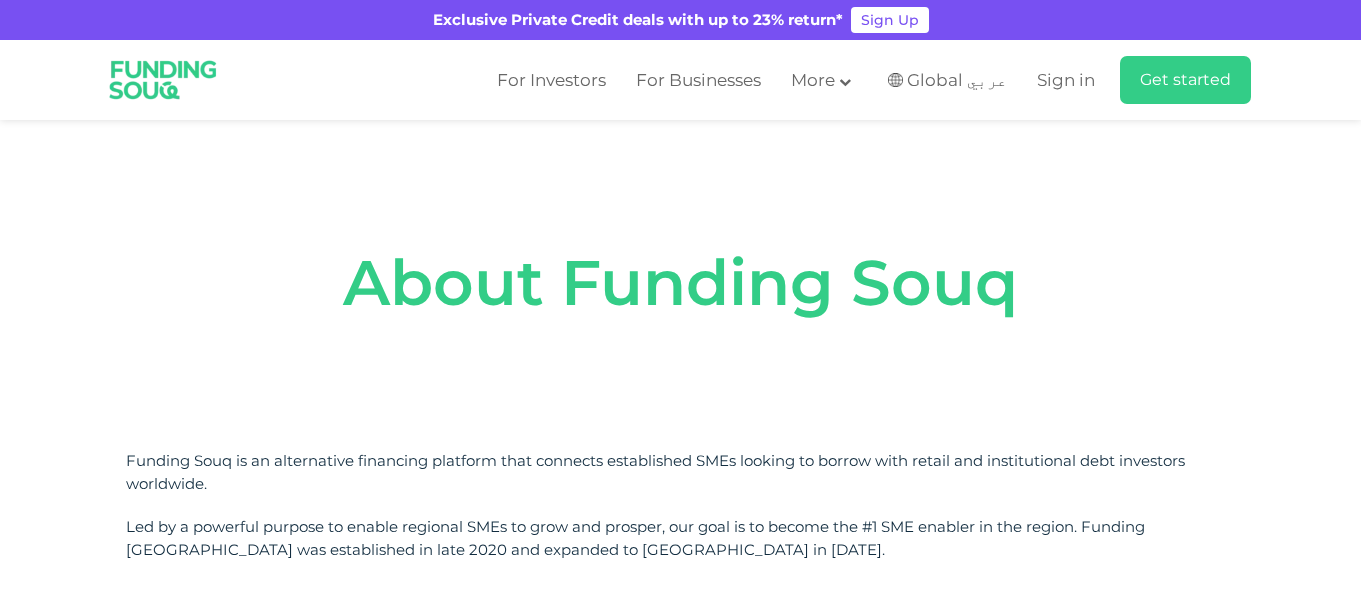 scroll, scrollTop: 0, scrollLeft: 0, axis: both 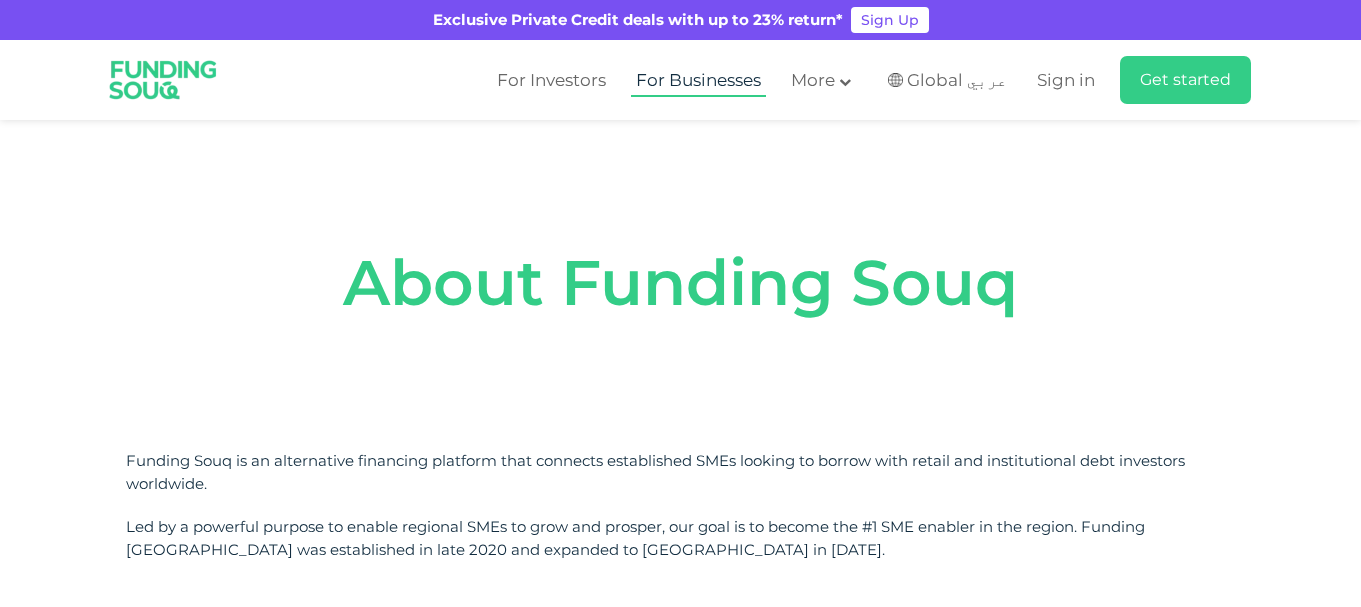 click on "For Businesses" at bounding box center (698, 80) 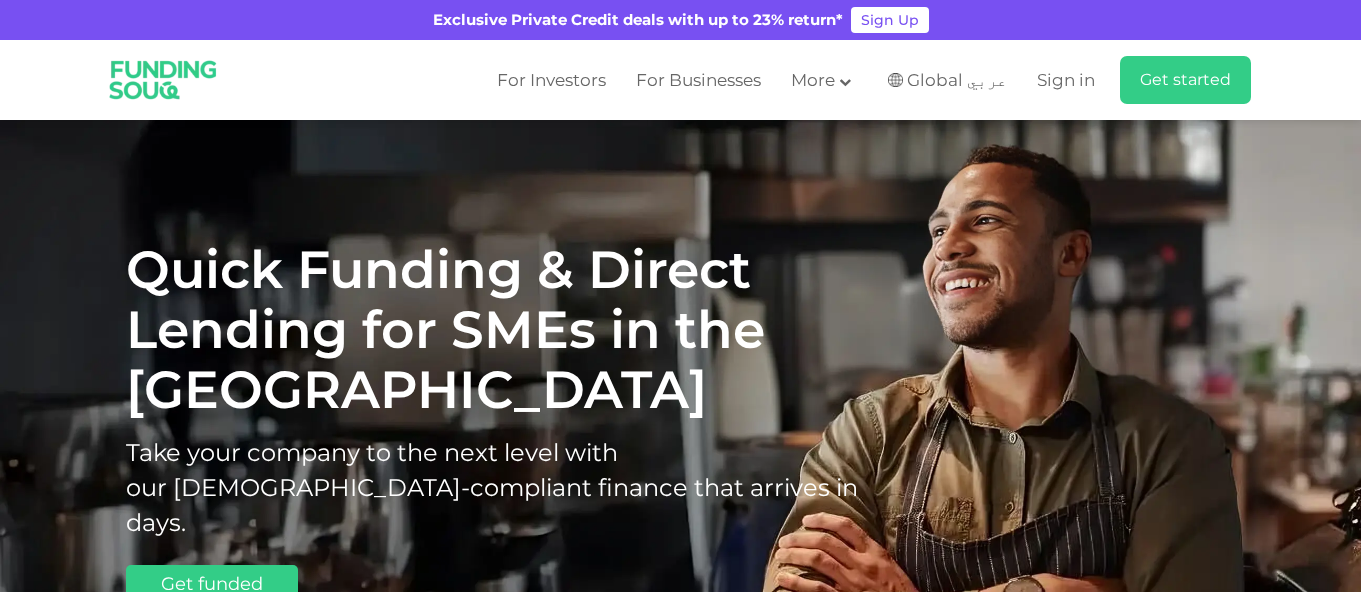 scroll, scrollTop: 0, scrollLeft: 0, axis: both 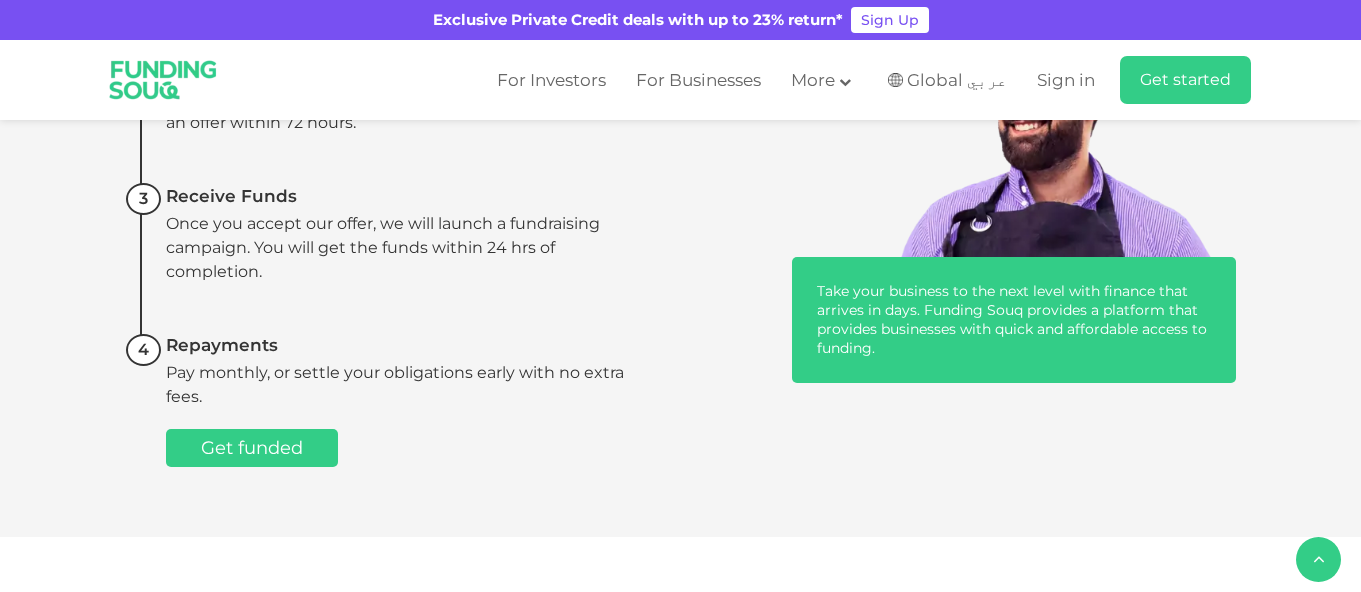 drag, startPoint x: 230, startPoint y: 300, endPoint x: 490, endPoint y: 301, distance: 260.00192 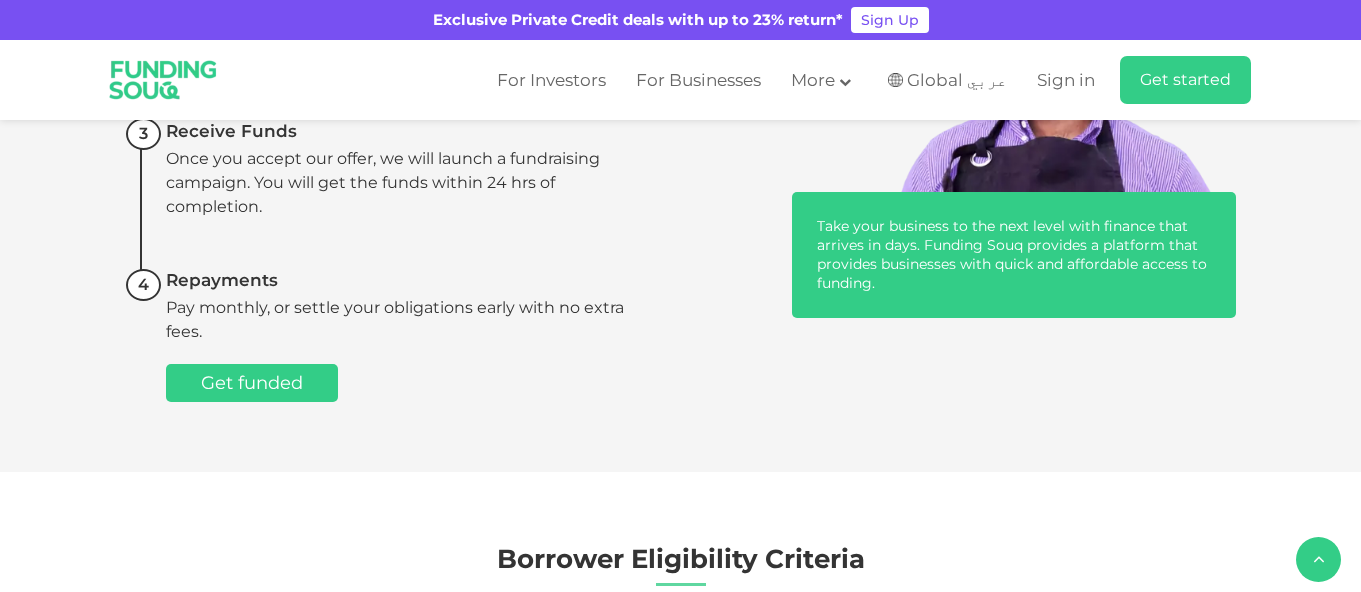 scroll, scrollTop: 1100, scrollLeft: 0, axis: vertical 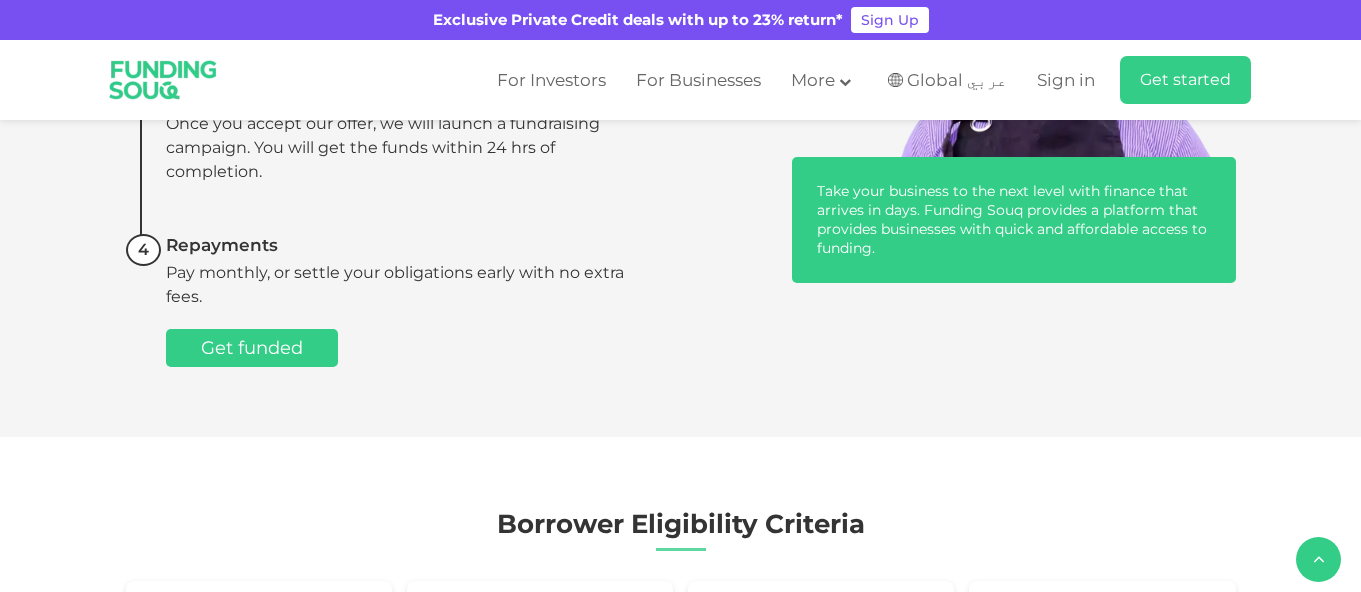 drag, startPoint x: 1127, startPoint y: 488, endPoint x: 1091, endPoint y: 548, distance: 69.97142 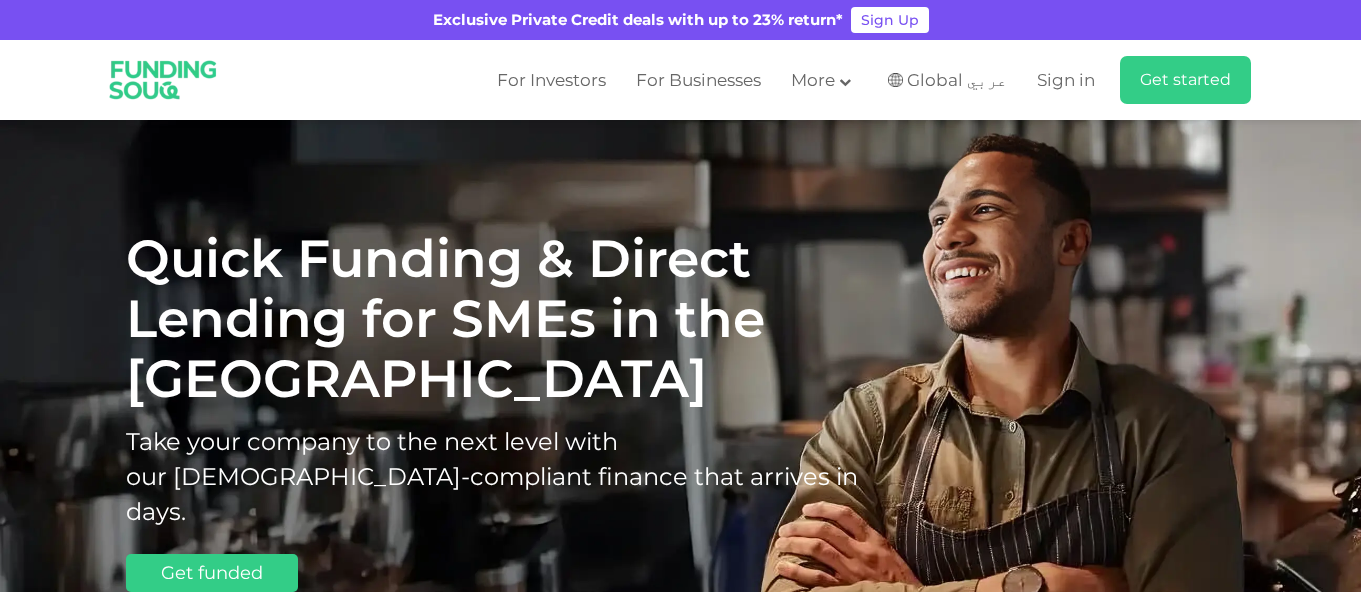 scroll, scrollTop: 0, scrollLeft: 0, axis: both 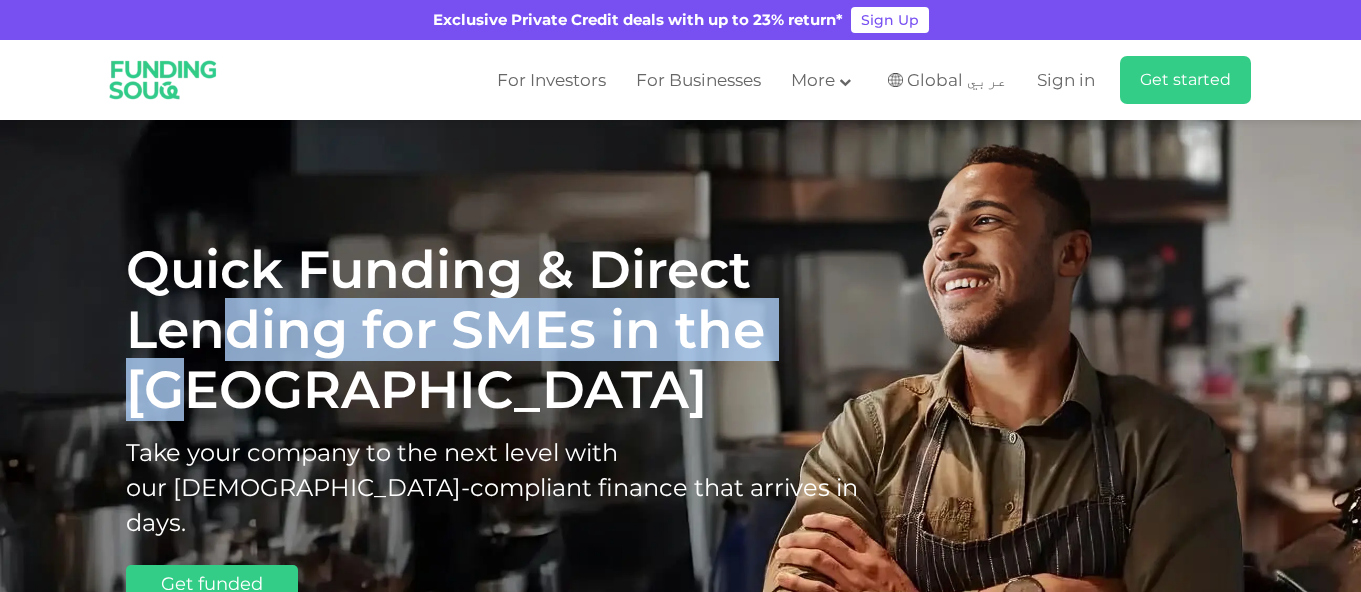 drag, startPoint x: 212, startPoint y: 331, endPoint x: 839, endPoint y: 324, distance: 627.03906 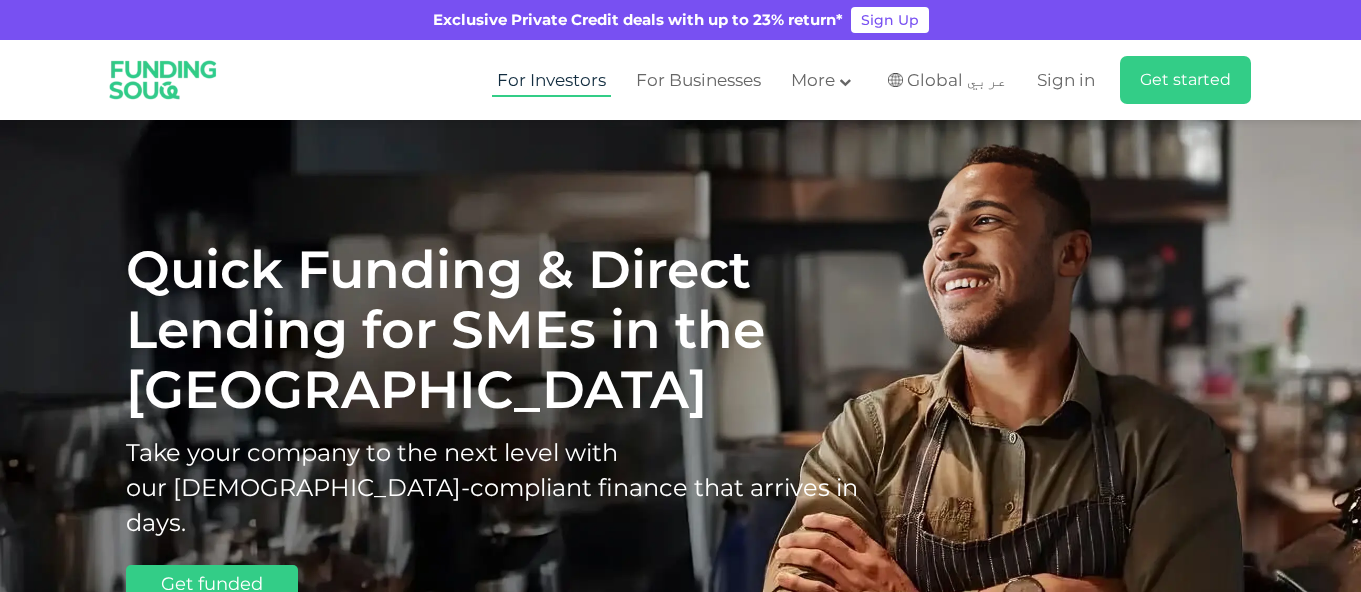 click on "For Investors" at bounding box center [551, 80] 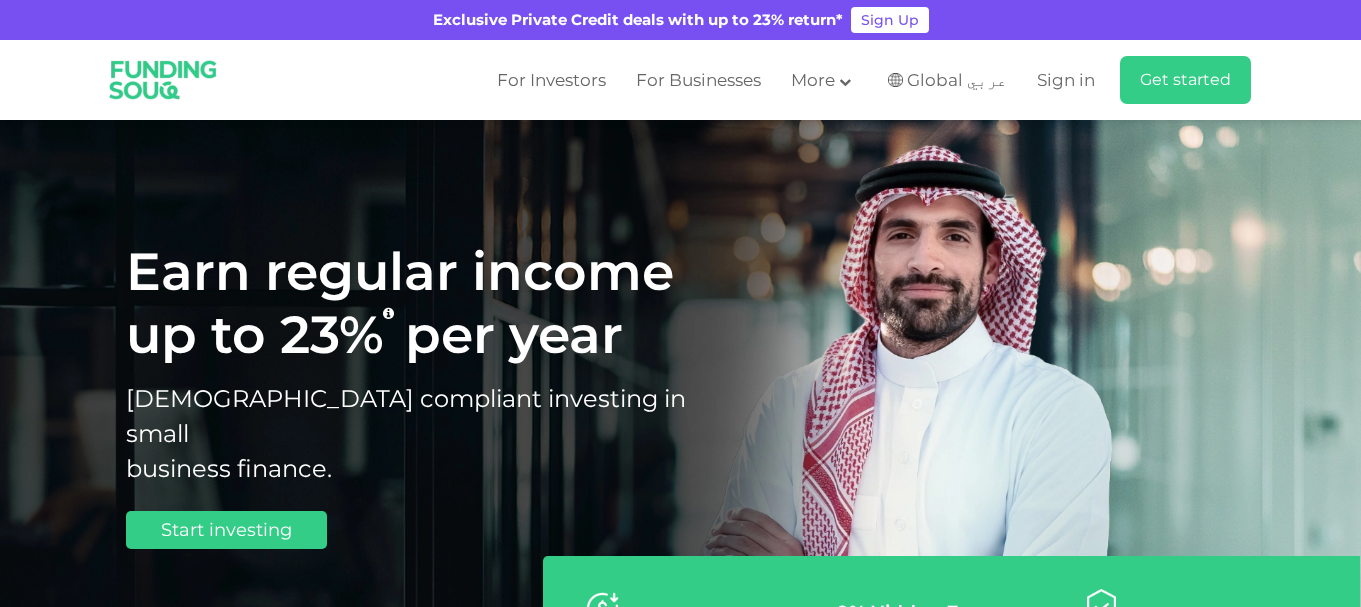 scroll, scrollTop: 0, scrollLeft: 0, axis: both 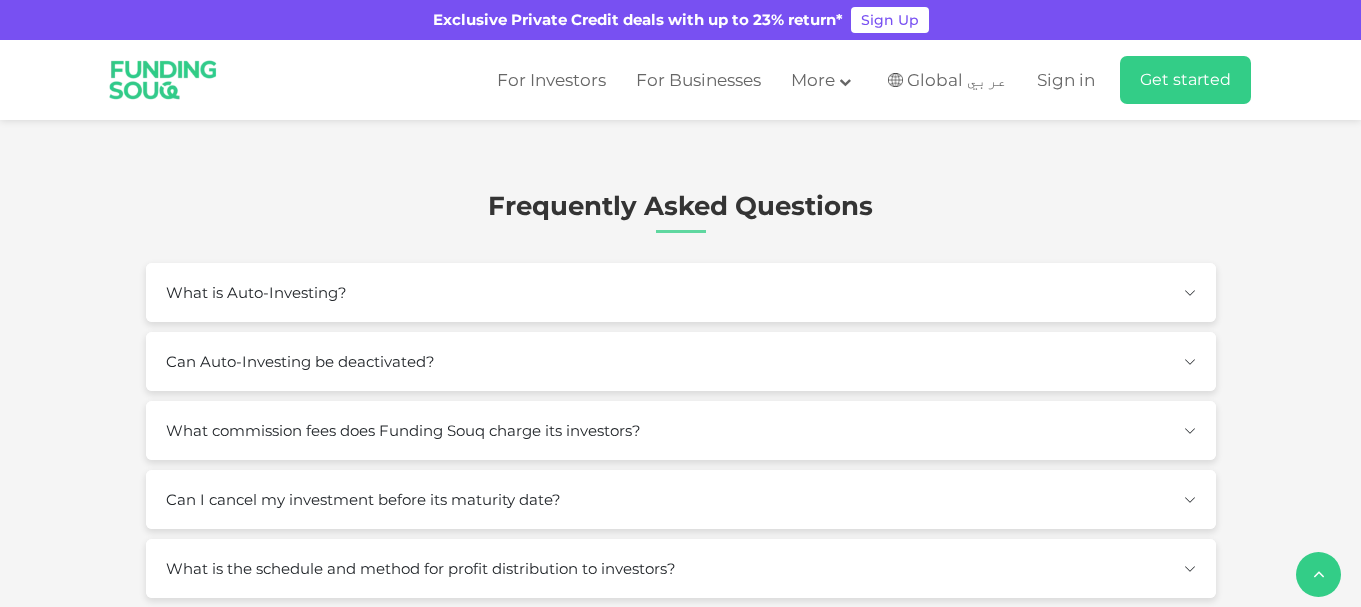 drag, startPoint x: 755, startPoint y: 380, endPoint x: 644, endPoint y: 376, distance: 111.07205 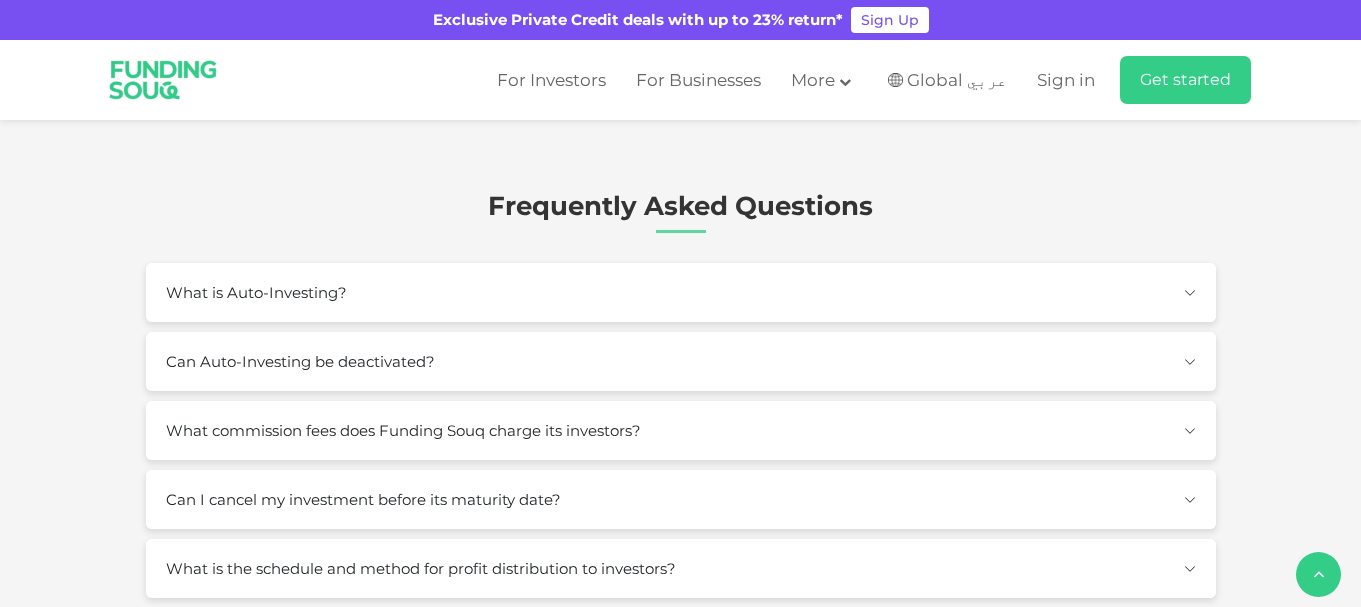 type on "1" 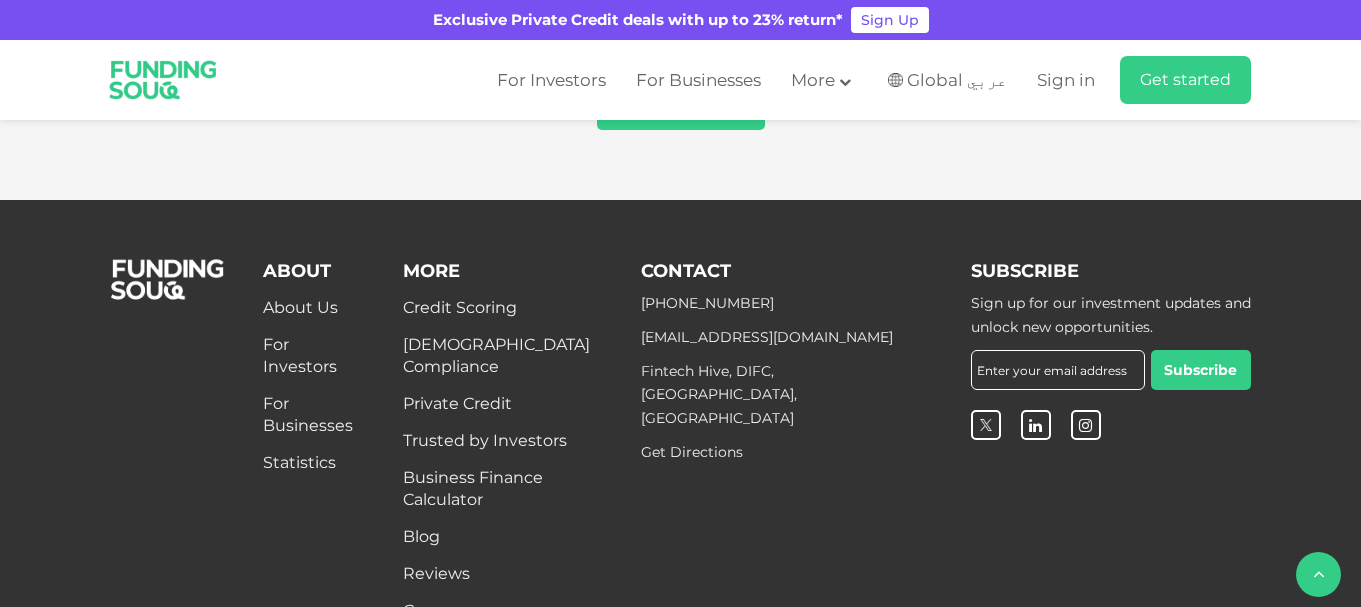 type on "210000" 